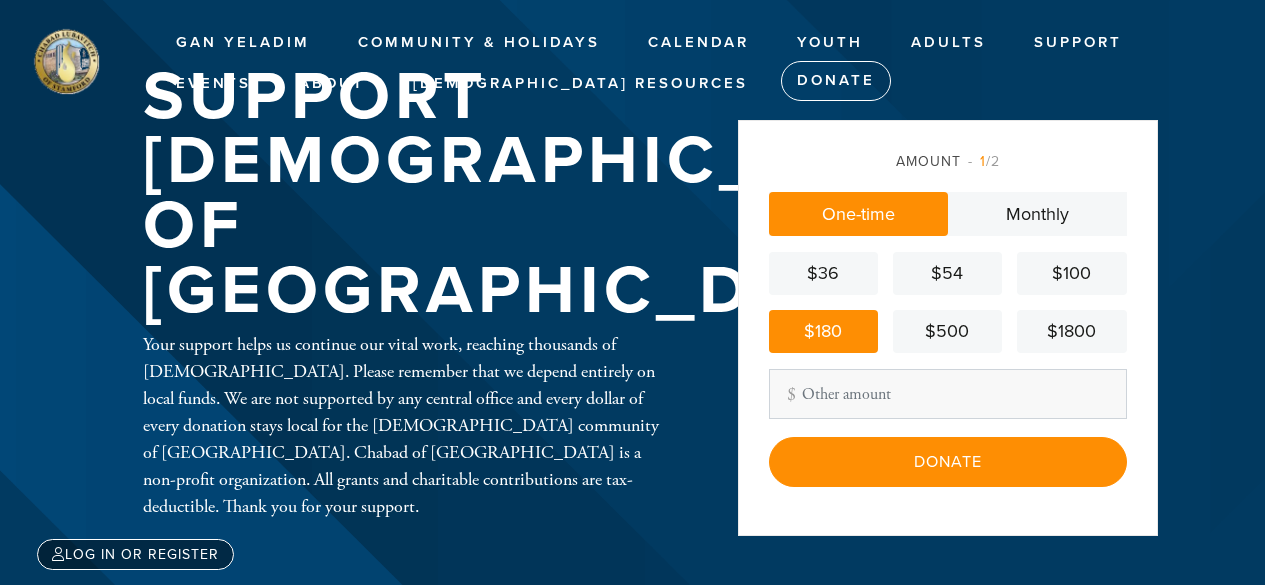 scroll, scrollTop: 0, scrollLeft: 0, axis: both 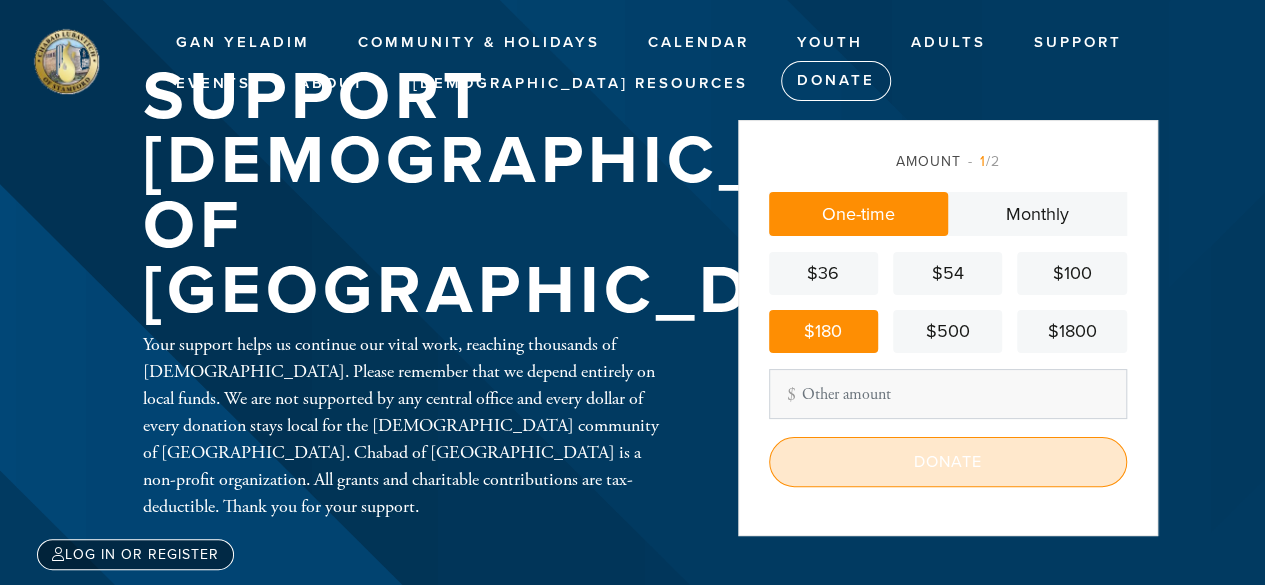 click on "Donate" at bounding box center (948, 462) 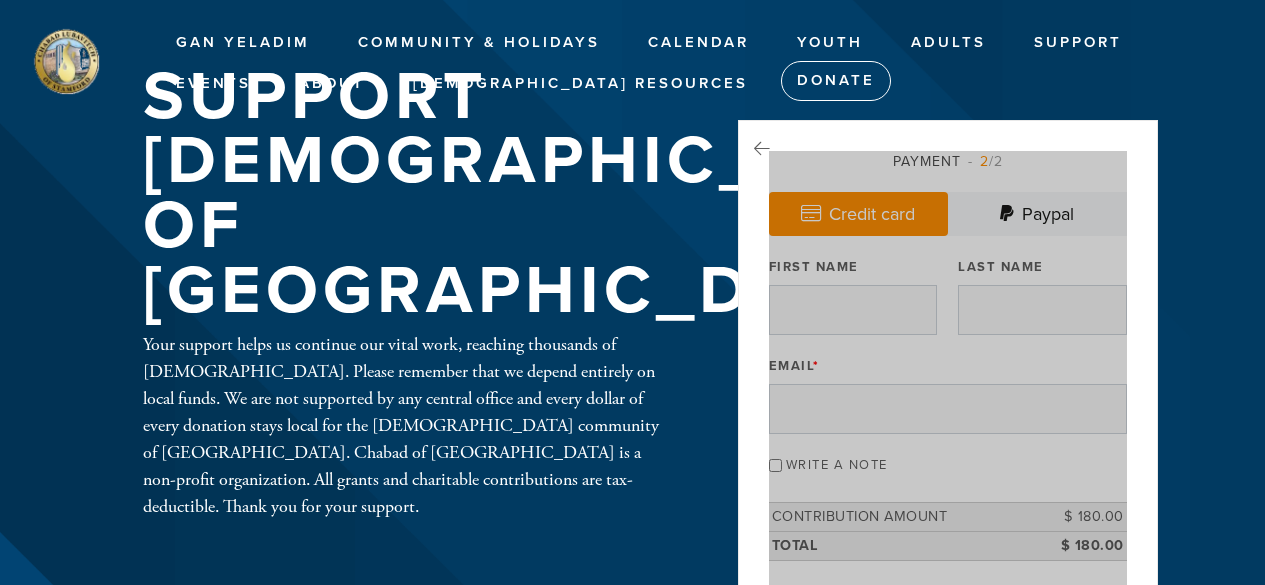 scroll, scrollTop: 0, scrollLeft: 0, axis: both 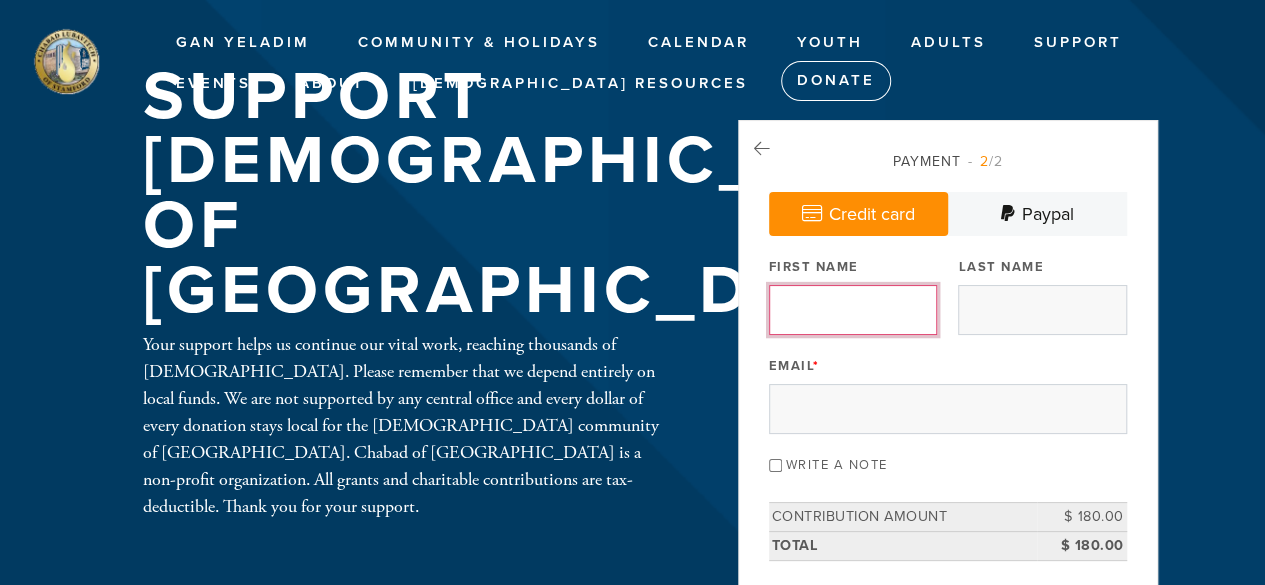 click on "First Name" at bounding box center (853, 310) 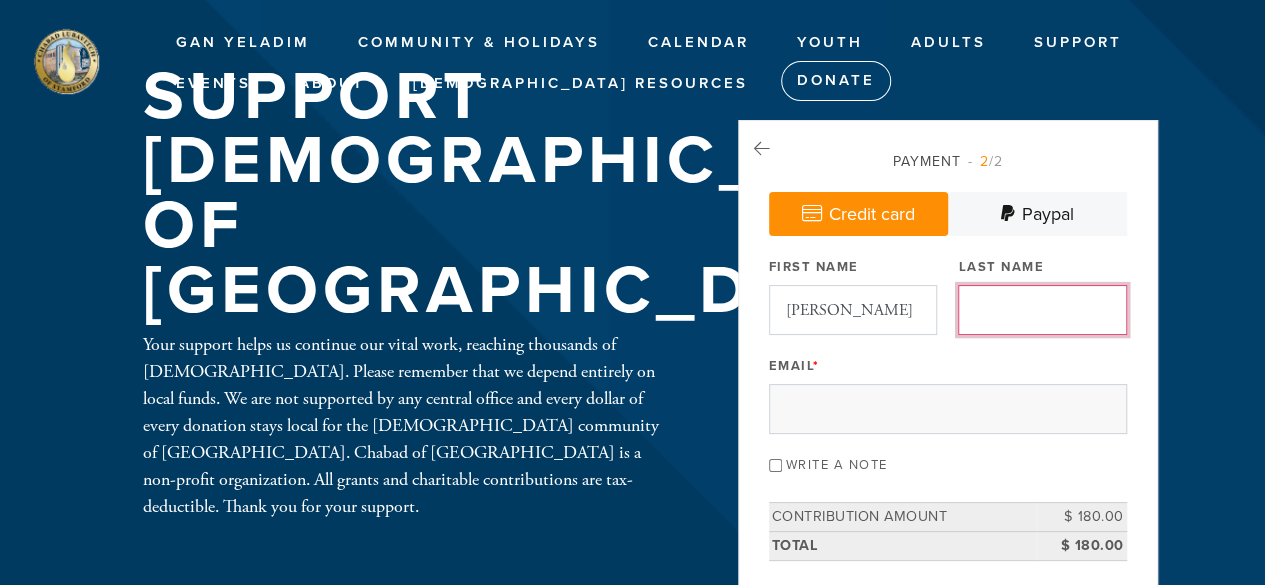 type on "[PERSON_NAME]" 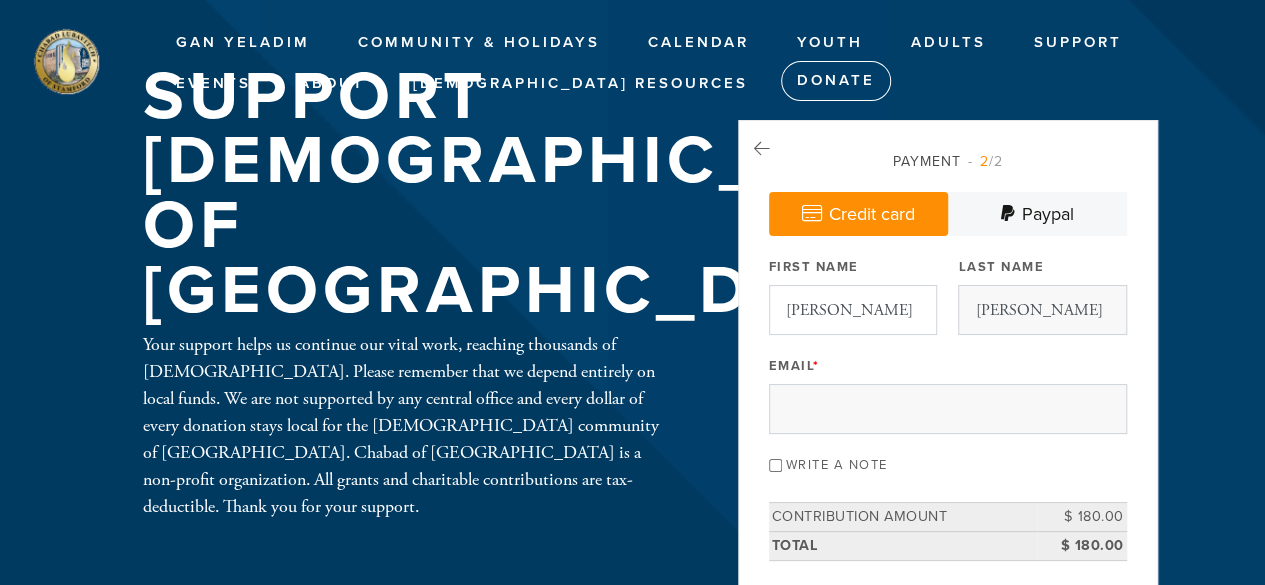 type on "[EMAIL_ADDRESS][DOMAIN_NAME]" 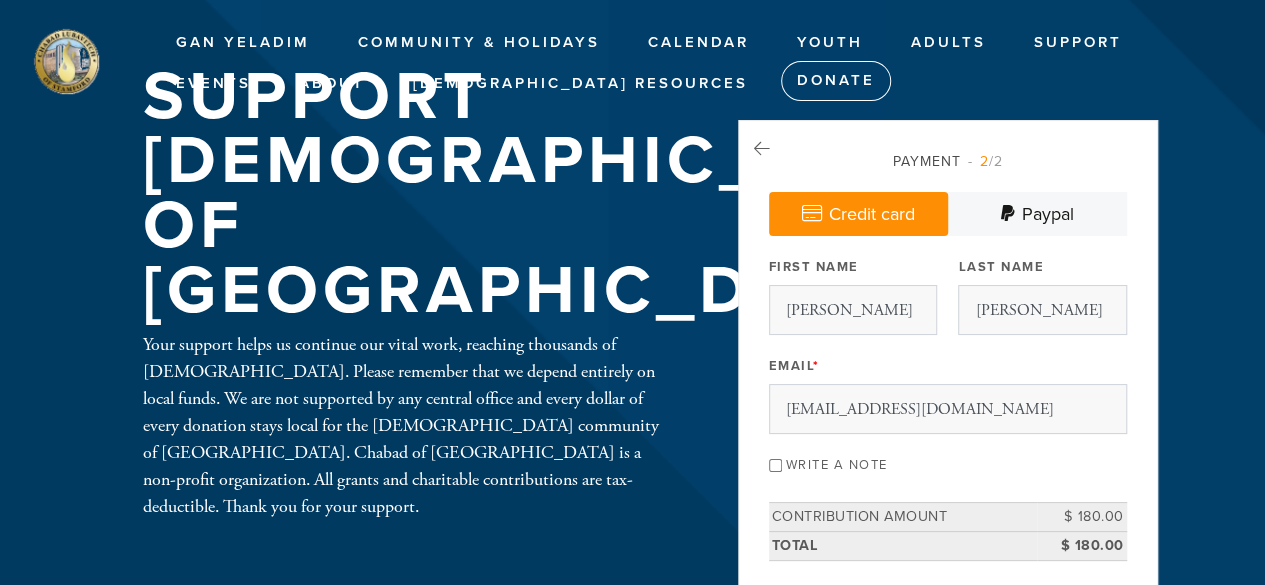 click on "Write a note" at bounding box center [775, 465] 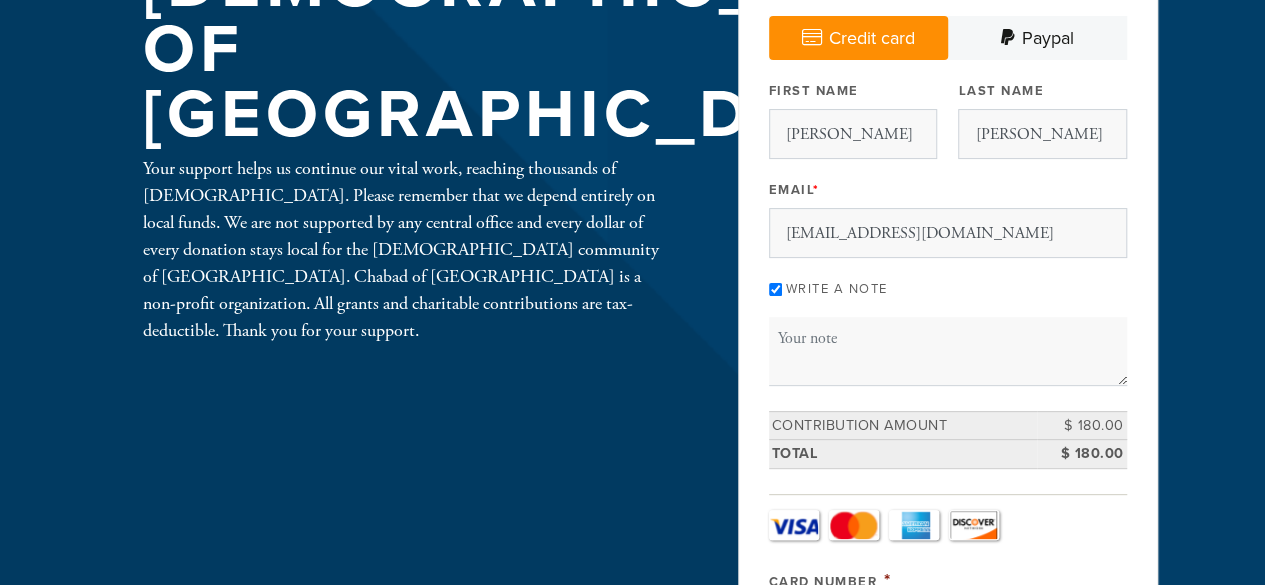 scroll, scrollTop: 179, scrollLeft: 0, axis: vertical 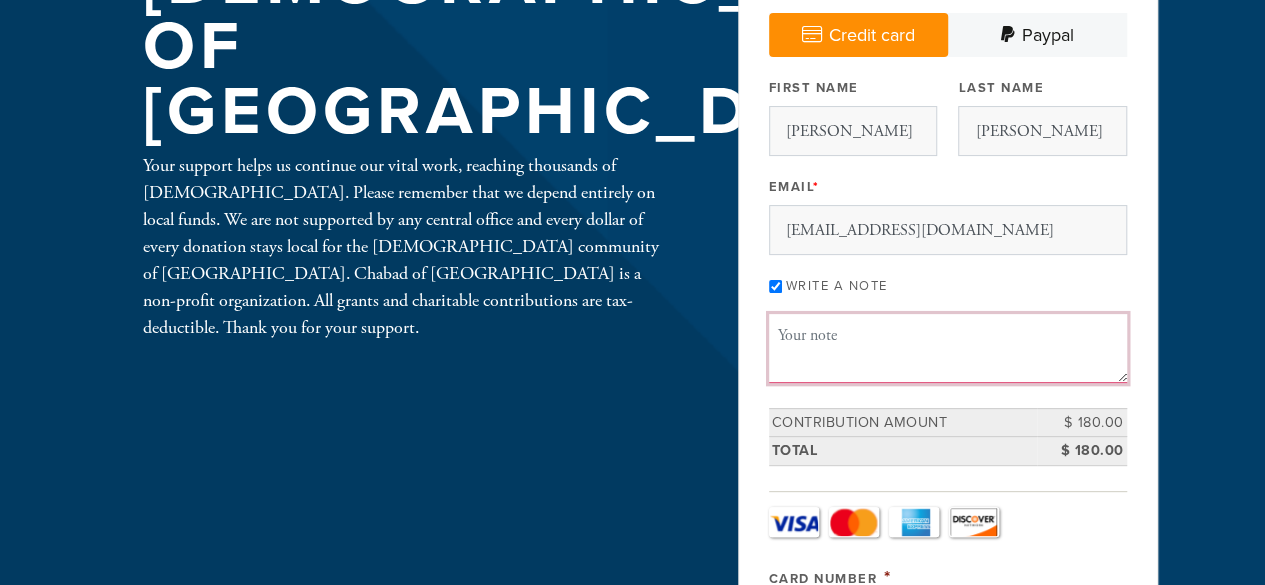 click on "Message or dedication" at bounding box center (948, 348) 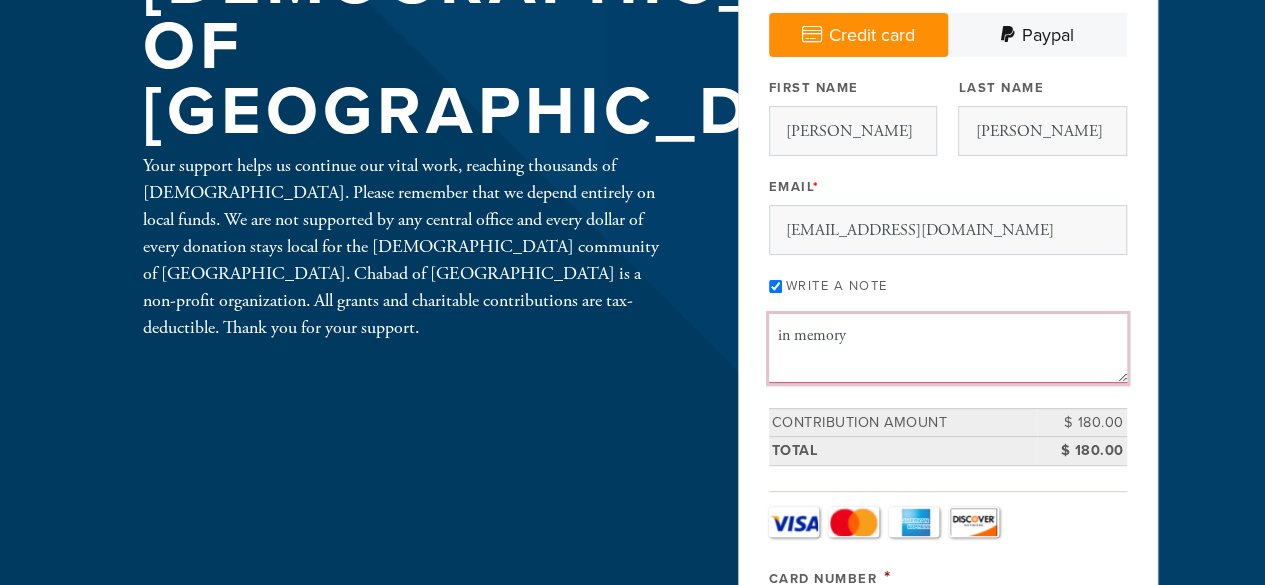 click on "in memory" at bounding box center (948, 348) 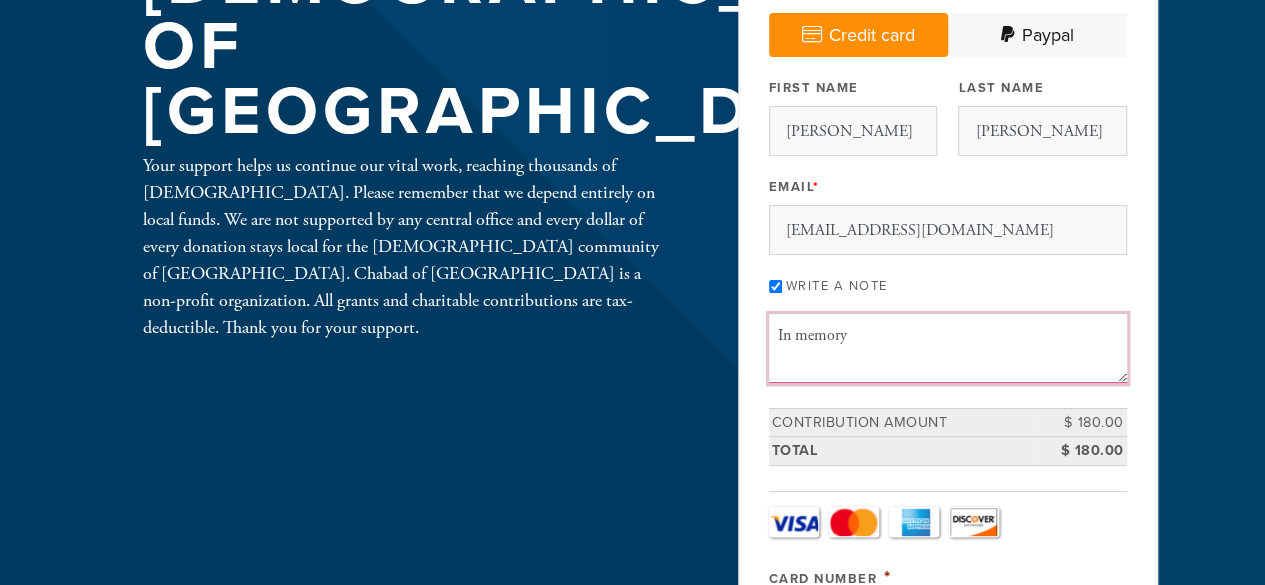 click on "In memory" at bounding box center [948, 348] 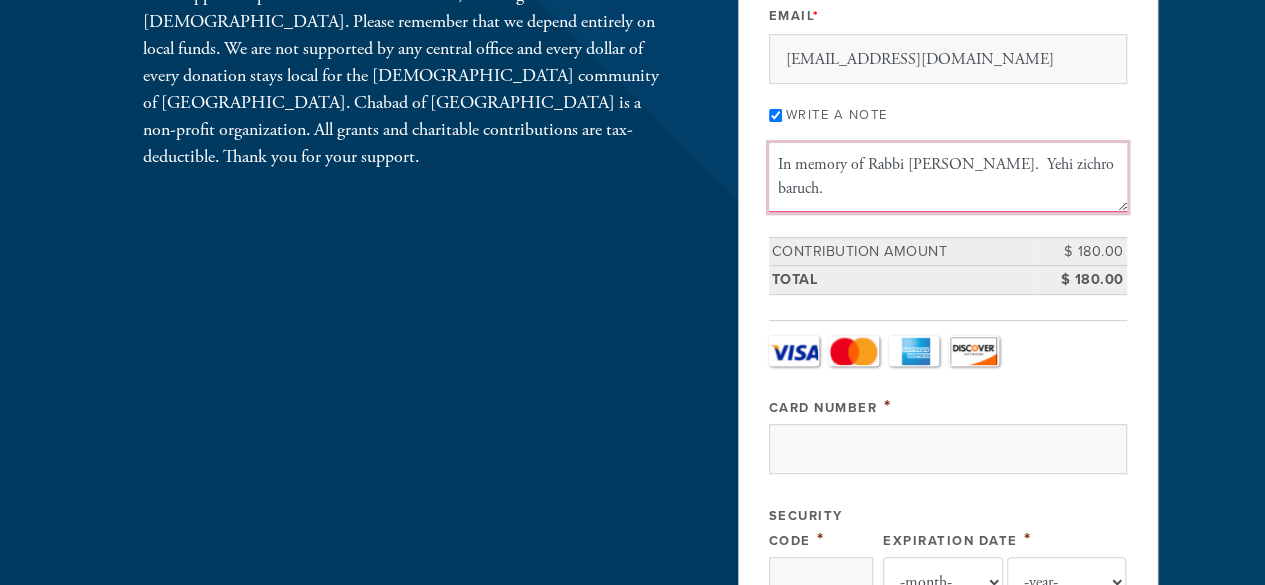 scroll, scrollTop: 352, scrollLeft: 0, axis: vertical 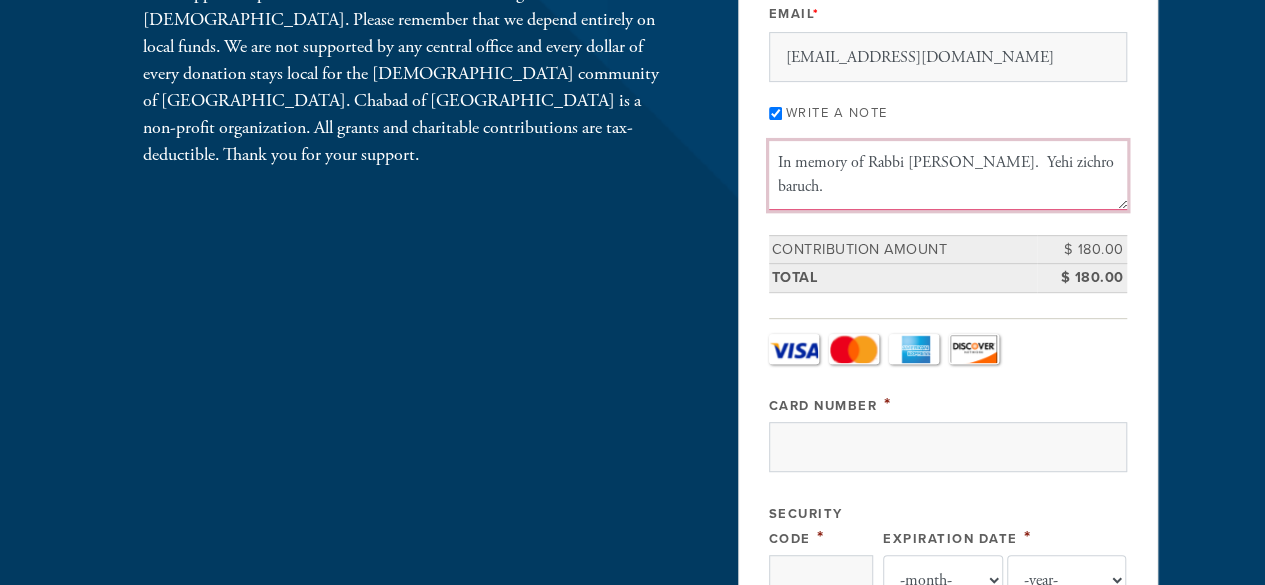 type on "In memory of Rabbi [PERSON_NAME].  Yehi zichro baruch." 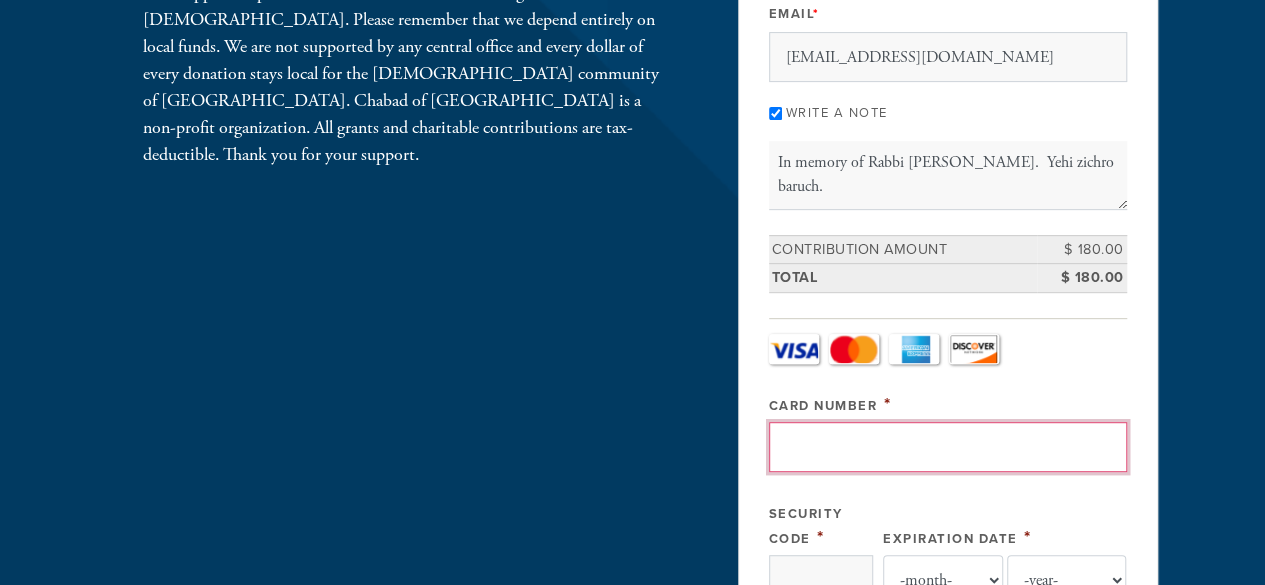 click on "Card Number" at bounding box center [948, 447] 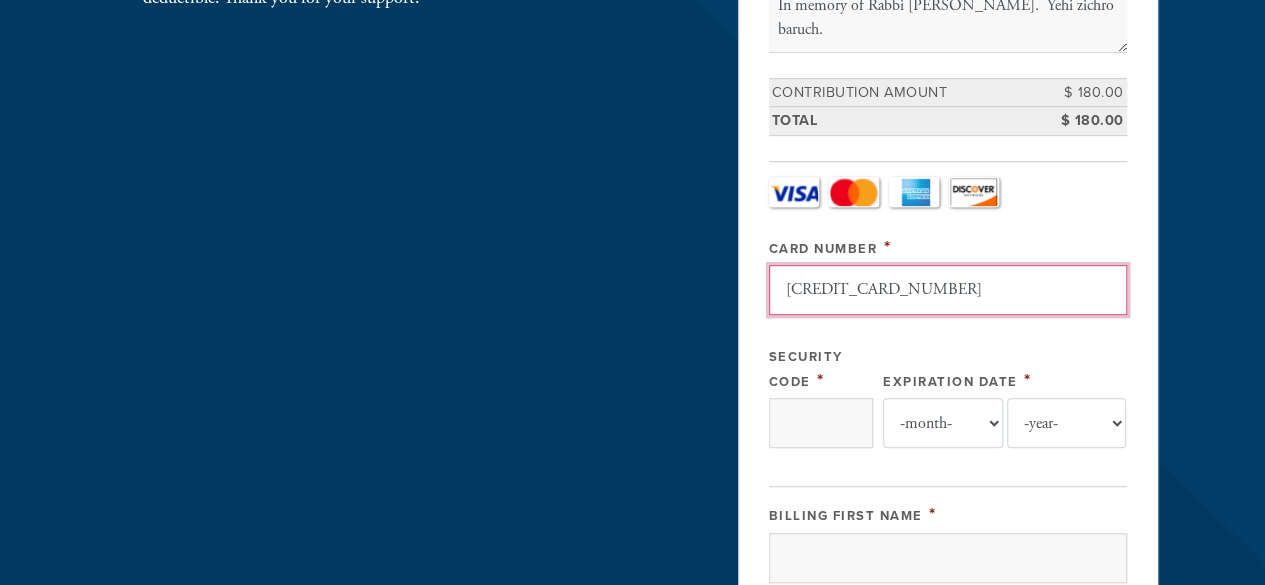 scroll, scrollTop: 540, scrollLeft: 0, axis: vertical 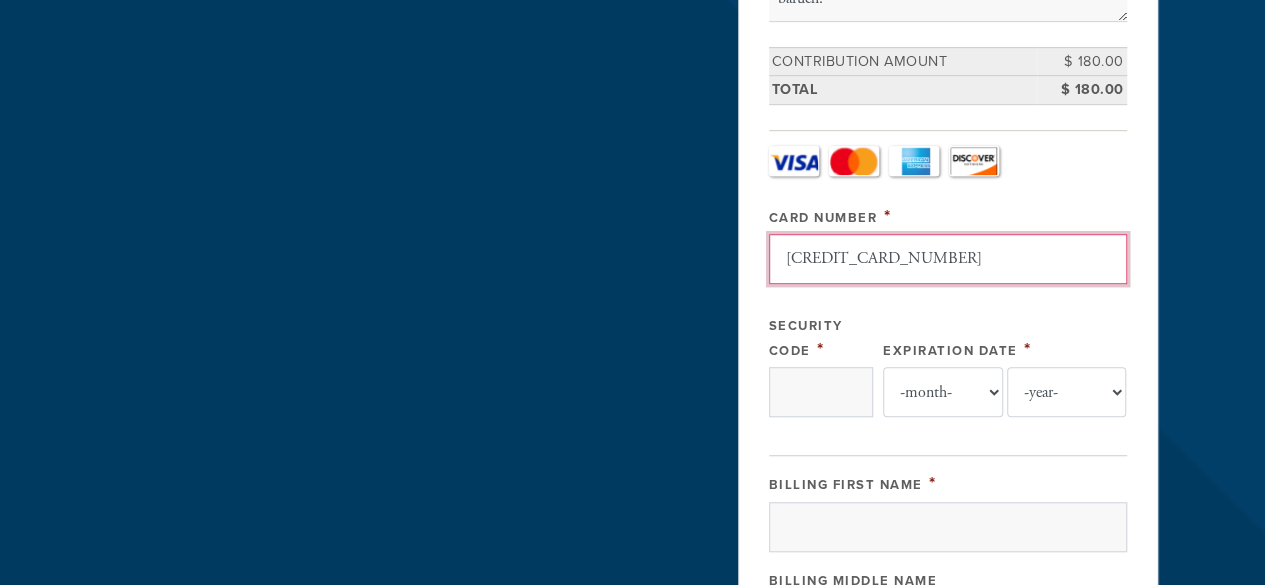 type on "[CREDIT_CARD_NUMBER]" 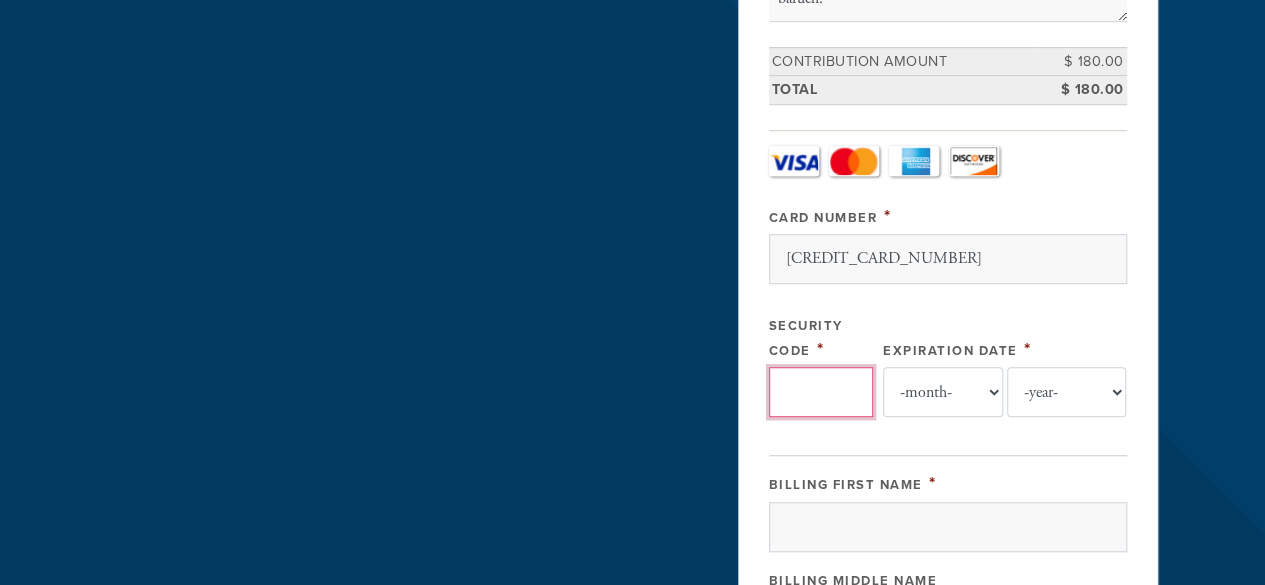 click on "Security Code" at bounding box center (821, 392) 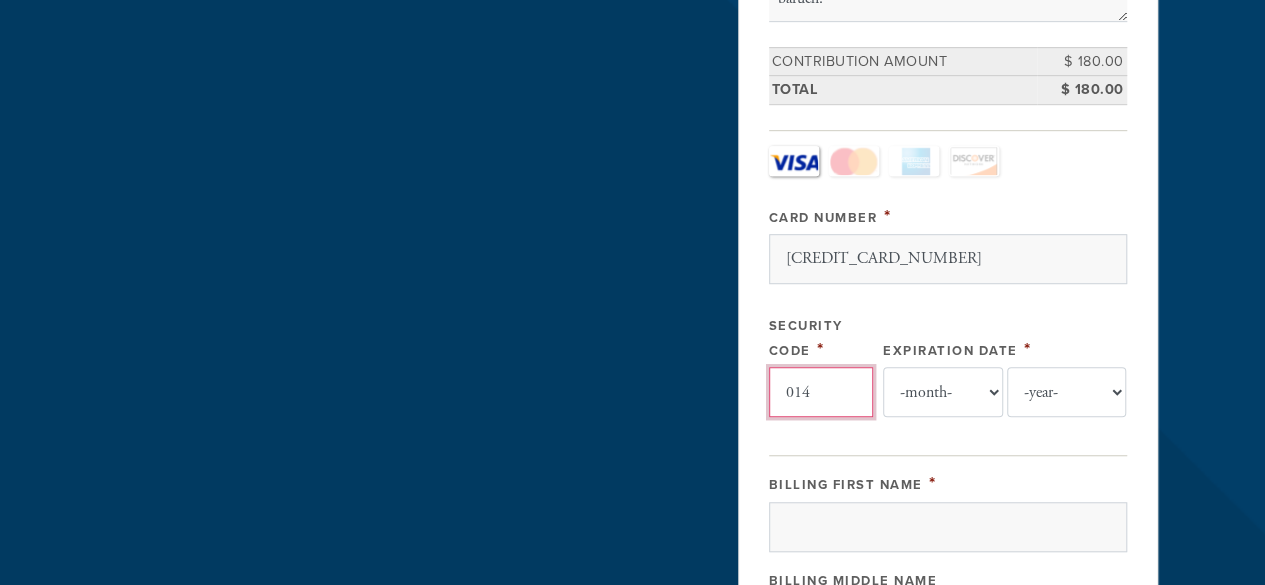 type on "014" 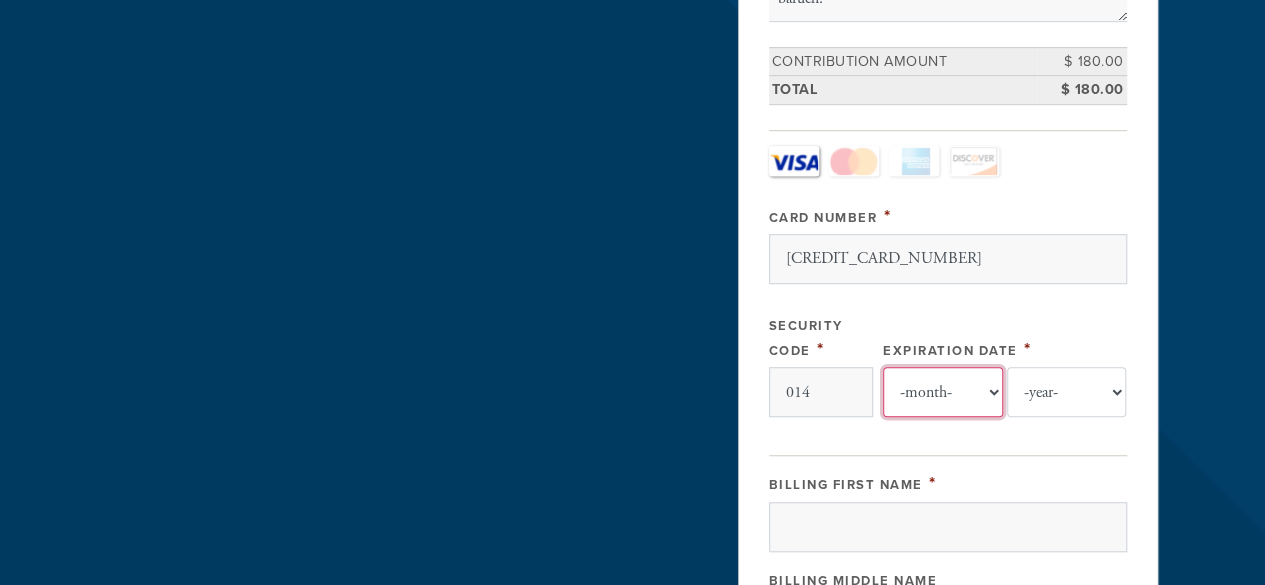 click on "-month-
Jan
Feb
Mar
Apr
May
Jun
[DATE]
Aug
Sep
Oct
Nov
Dec" at bounding box center [943, 392] 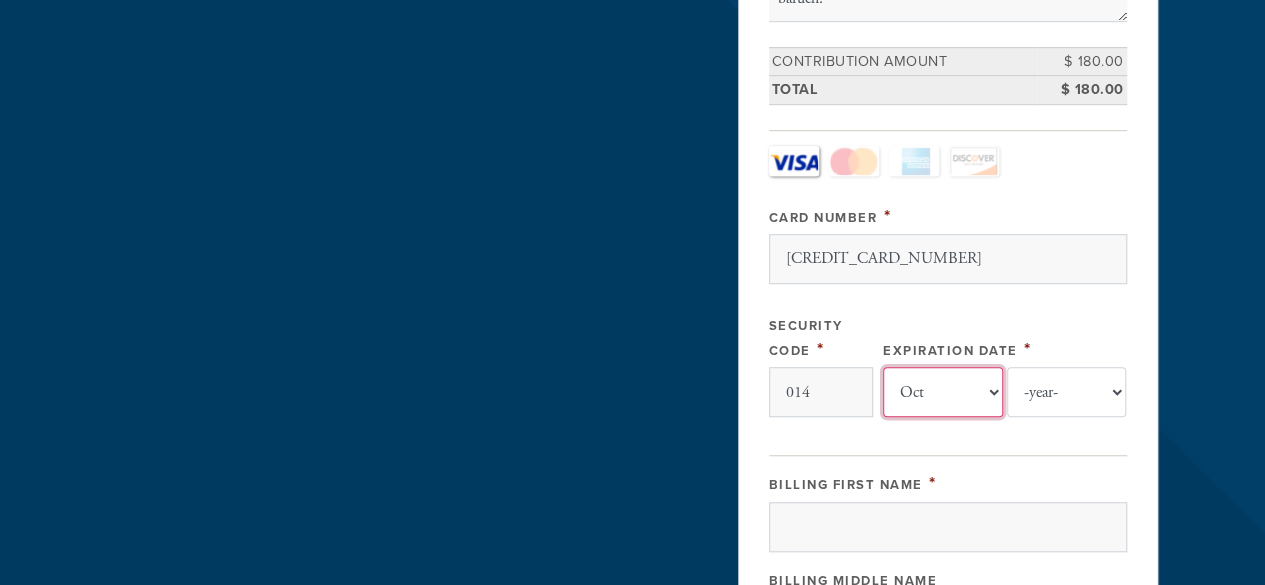 click on "-month-
Jan
Feb
Mar
Apr
May
Jun
[DATE]
Aug
Sep
Oct
Nov
Dec" at bounding box center (943, 392) 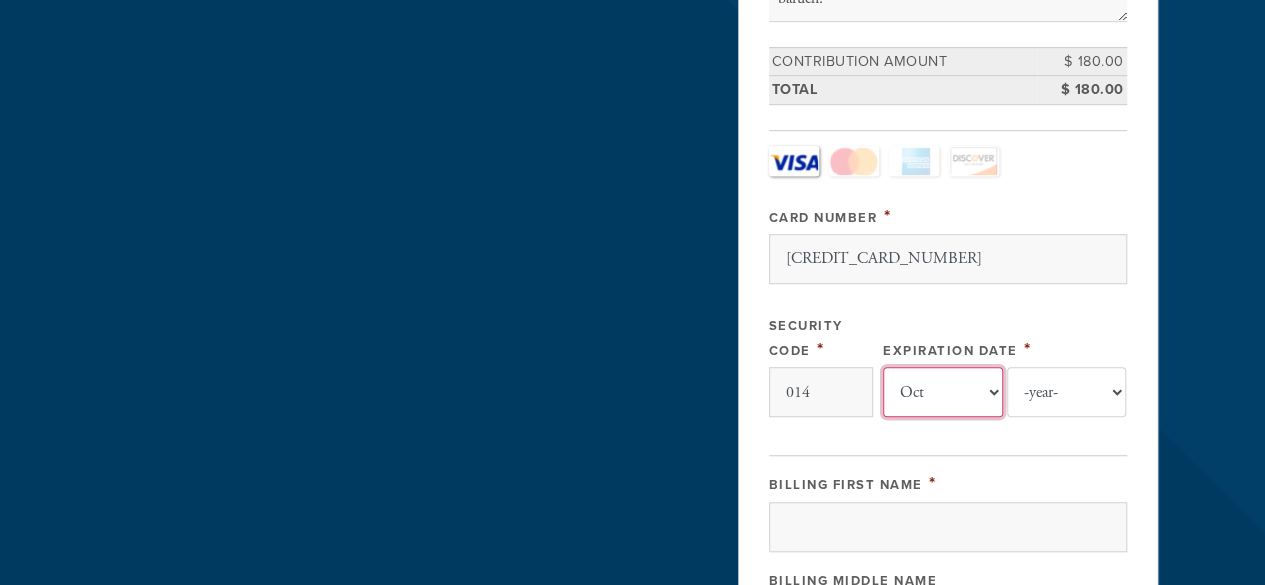 click on "-month-
Jan
Feb
Mar
Apr
May
Jun
[DATE]
Aug
Sep
Oct
Nov
Dec" at bounding box center [943, 392] 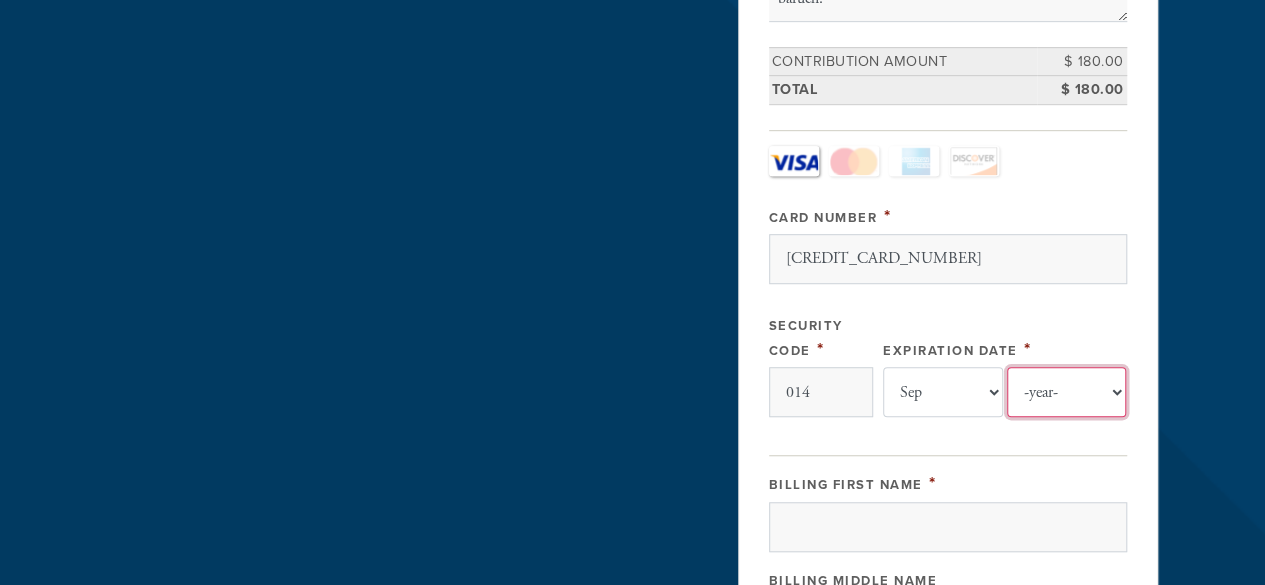 click on "-year-
2025
2026
2027
2028
2029
2030
2031
2032
2033
2034
2035" at bounding box center (1067, 392) 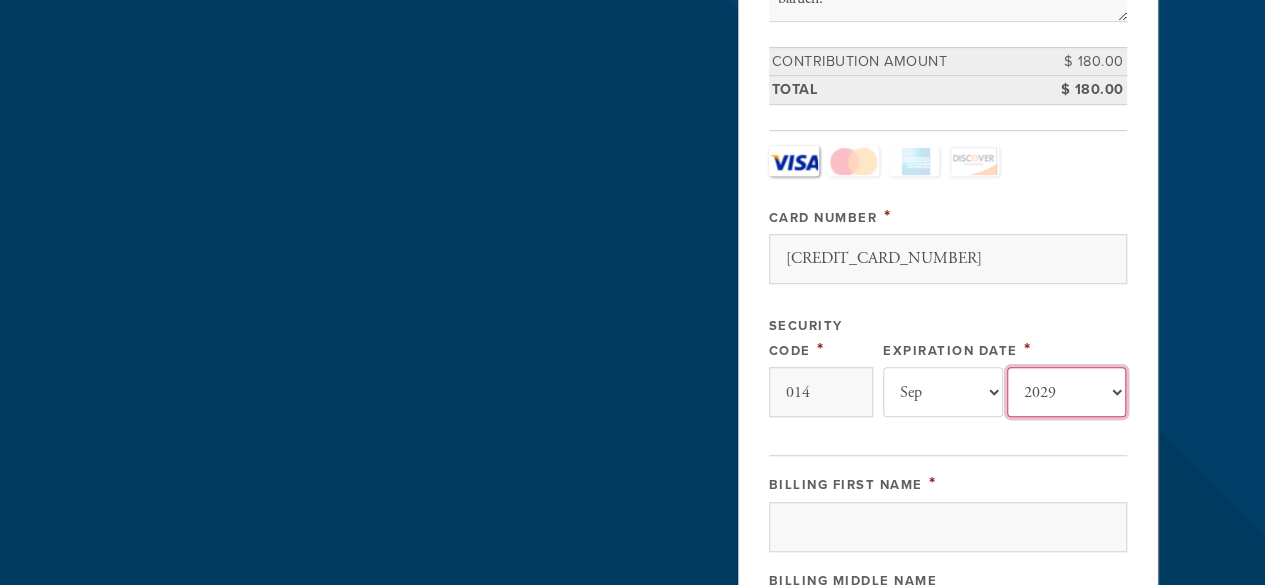 click on "-year-
2025
2026
2027
2028
2029
2030
2031
2032
2033
2034
2035" at bounding box center (1067, 392) 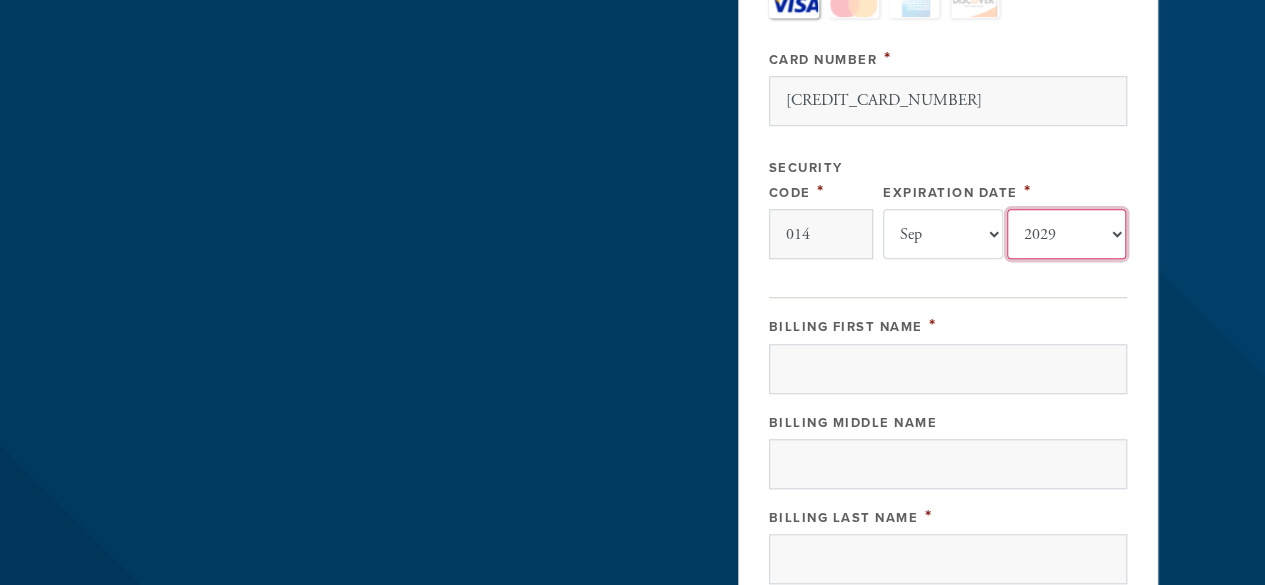 scroll, scrollTop: 722, scrollLeft: 0, axis: vertical 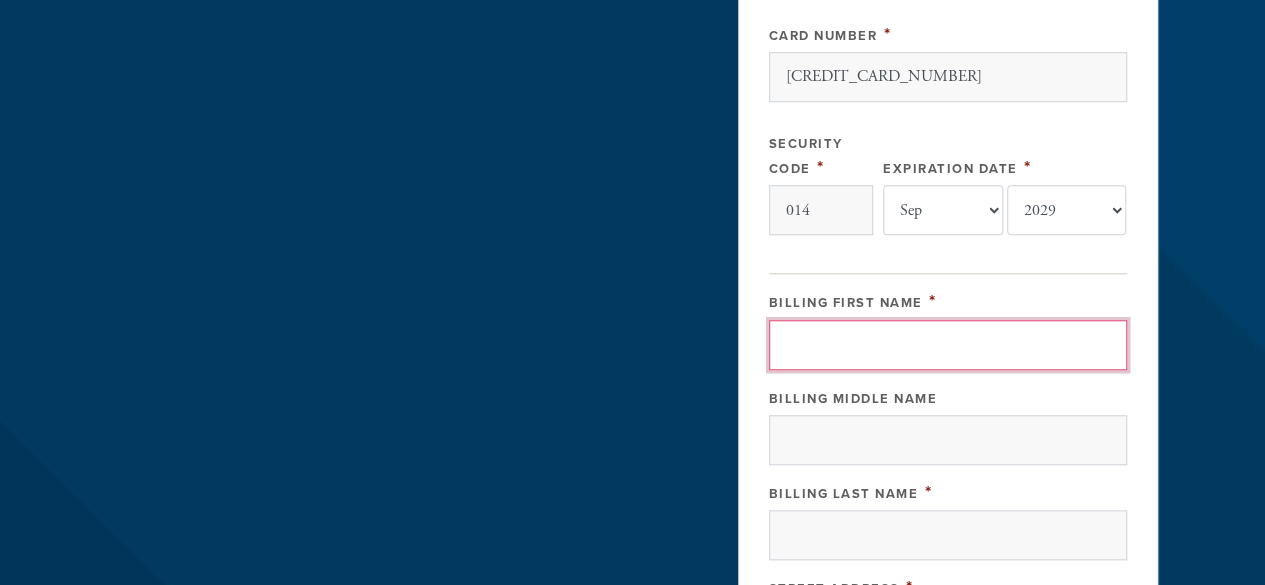 click on "Billing First Name" at bounding box center [948, 345] 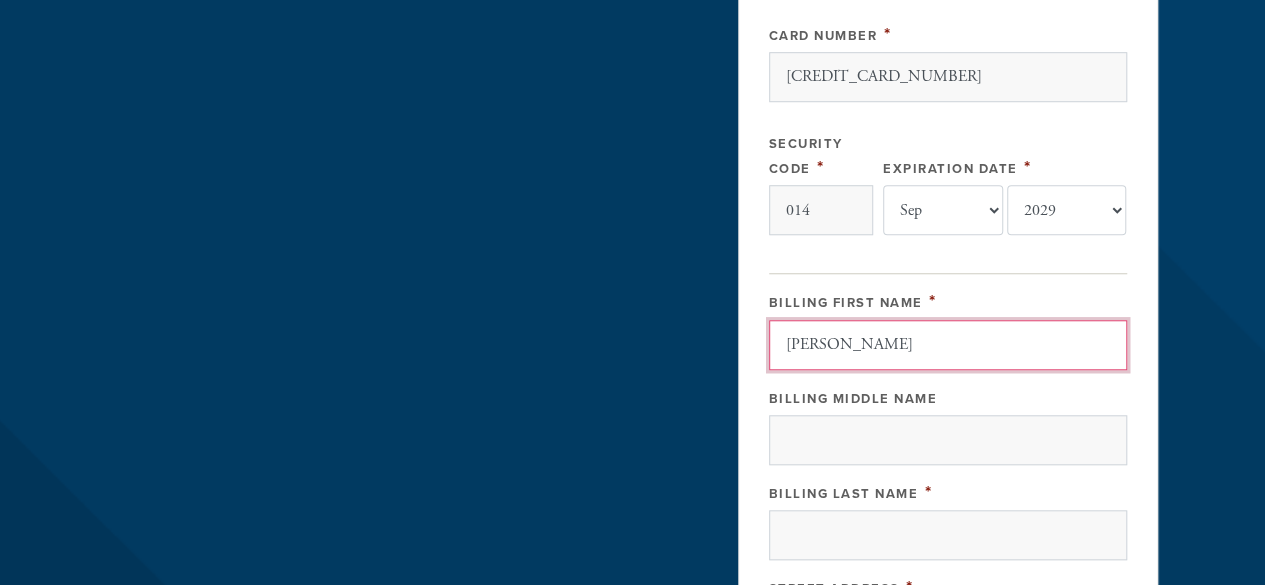 type on "[PERSON_NAME]" 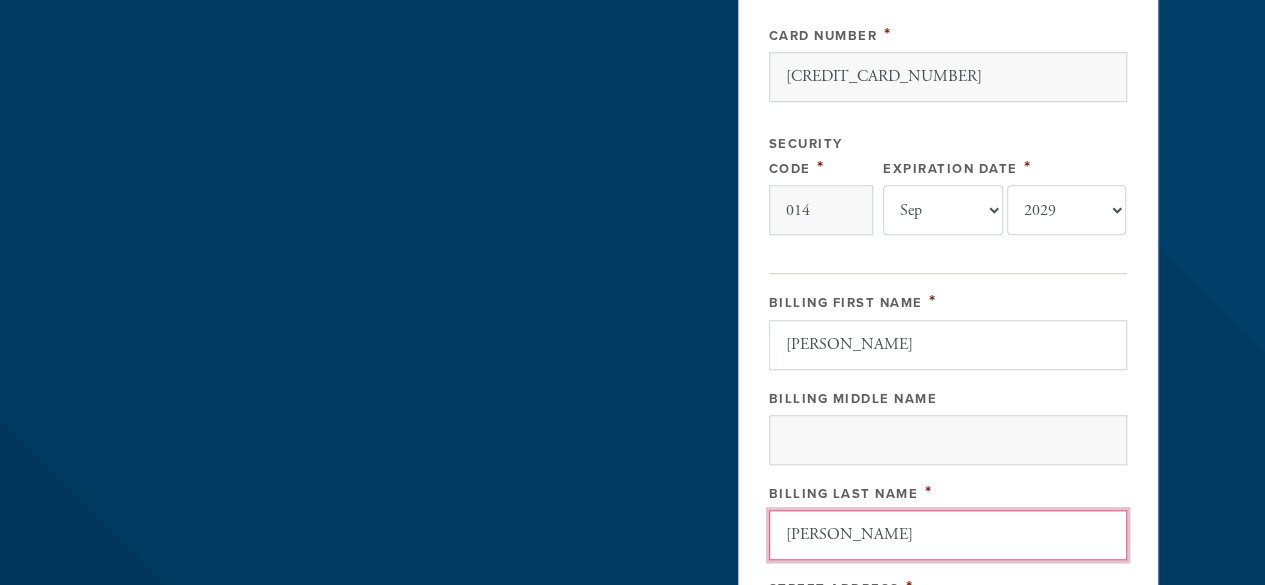 type on "[STREET_ADDRESS]" 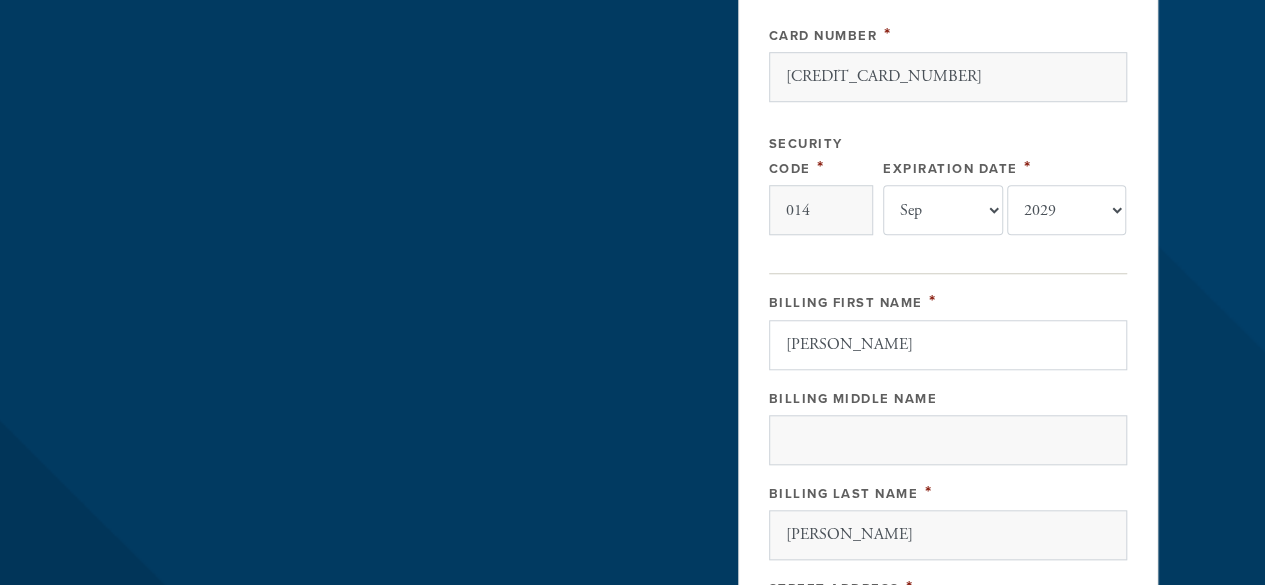 type on "[GEOGRAPHIC_DATA]" 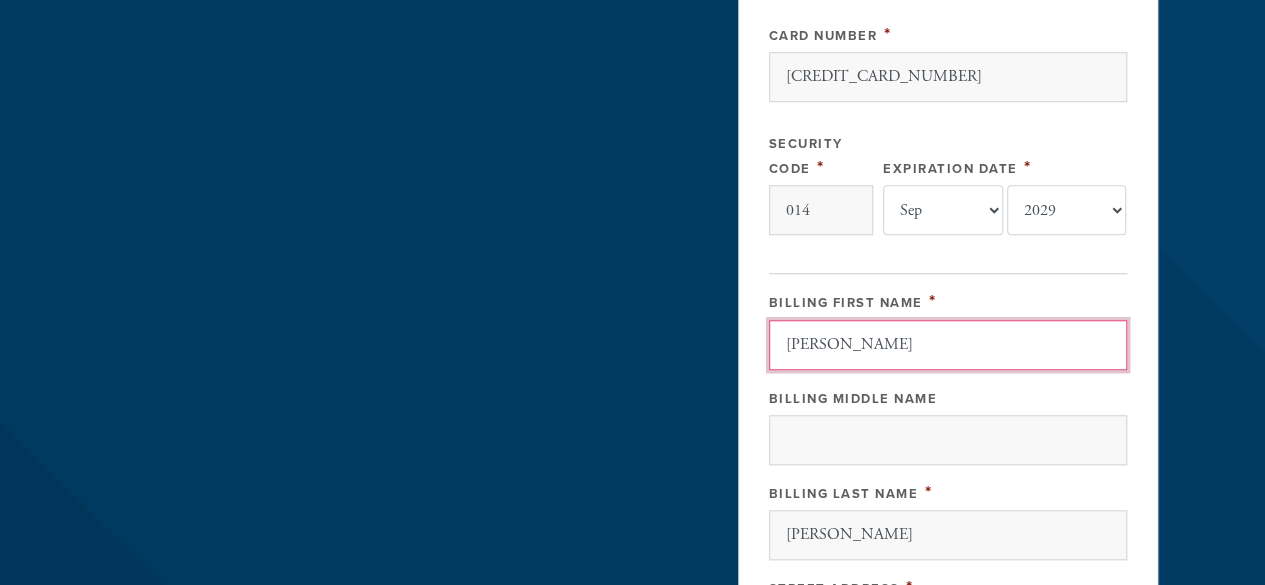 type 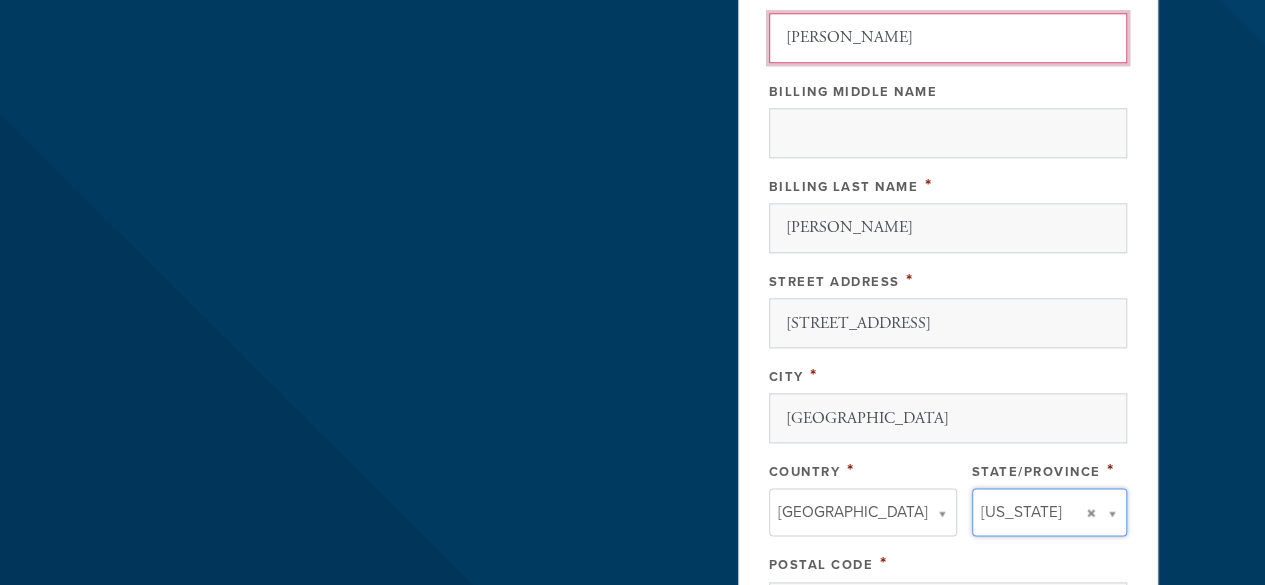 scroll, scrollTop: 1027, scrollLeft: 0, axis: vertical 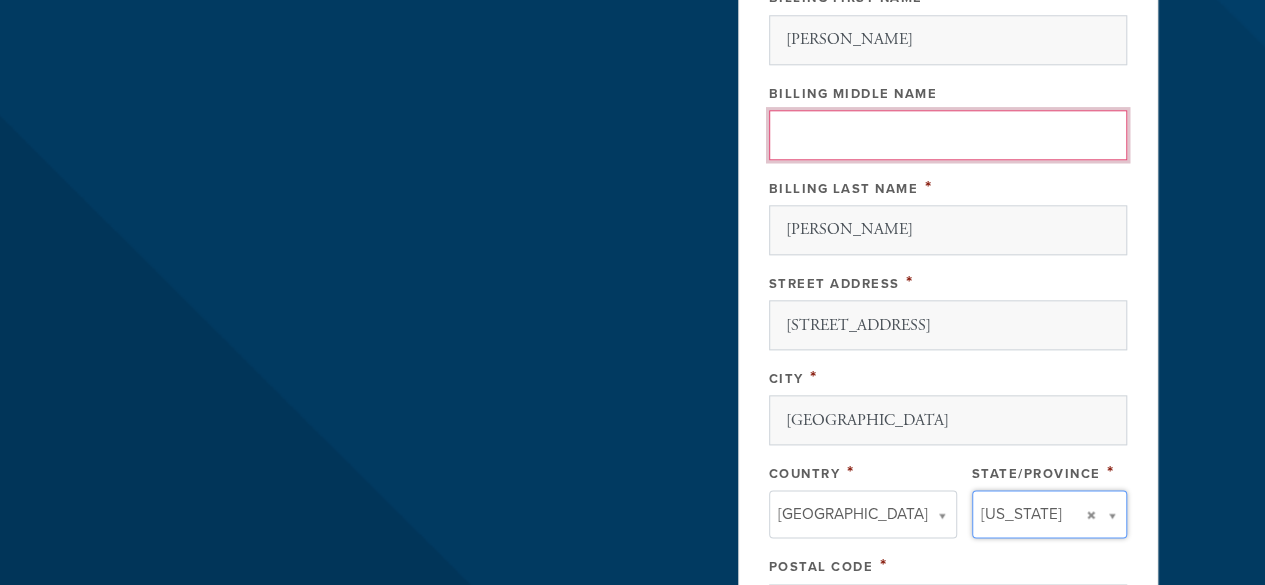click on "Billing Middle Name" at bounding box center (948, 135) 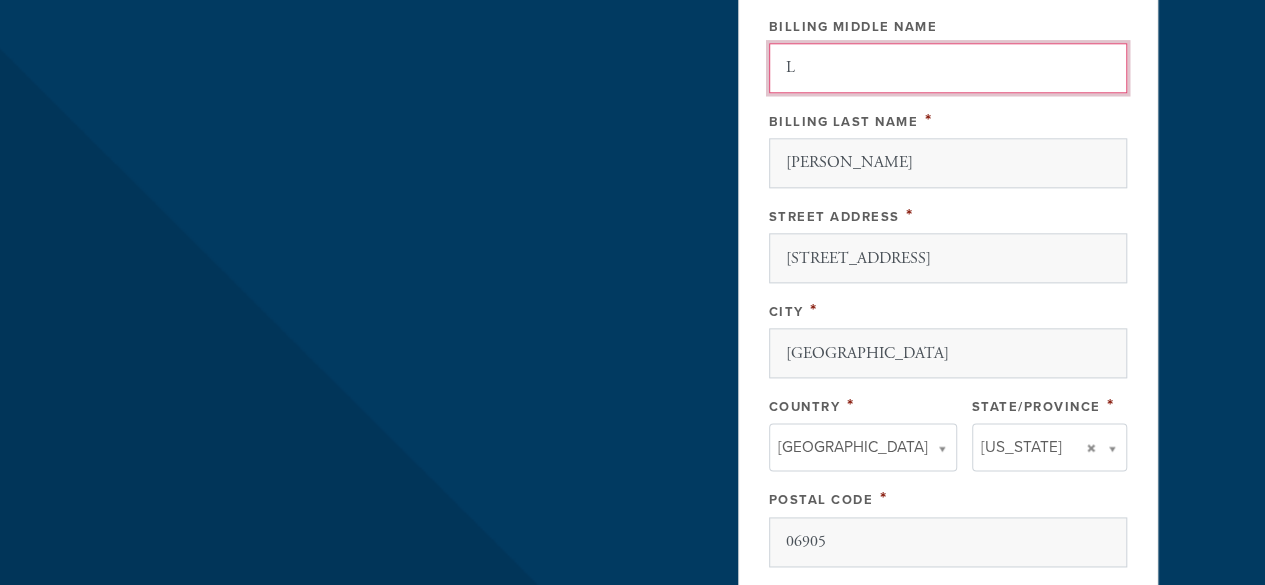 scroll, scrollTop: 1097, scrollLeft: 0, axis: vertical 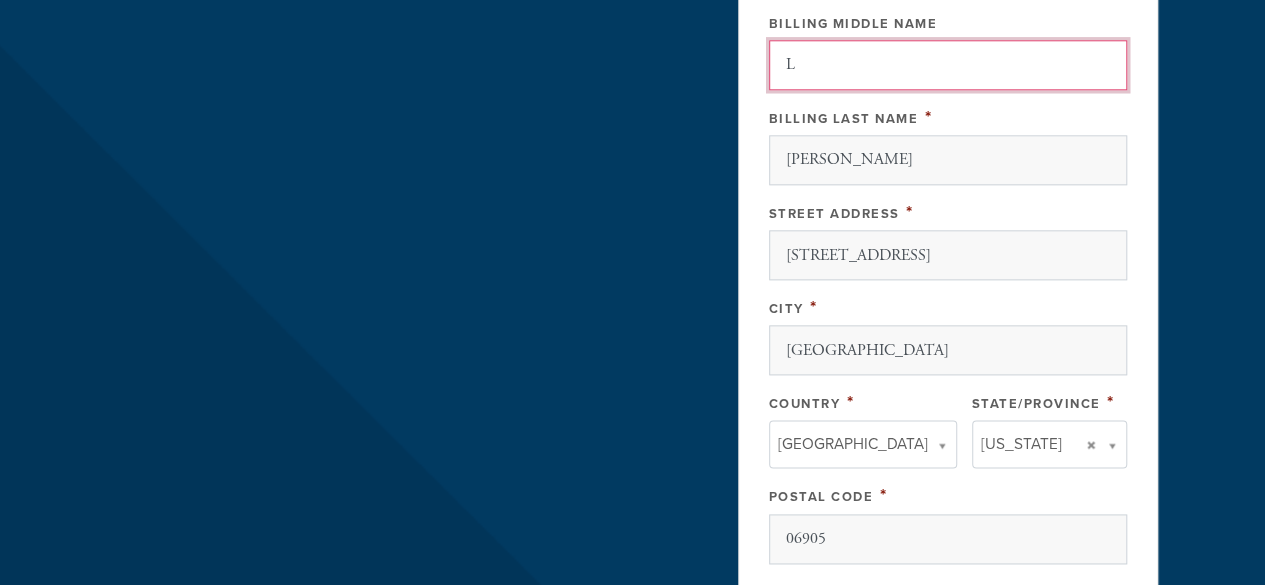 type on "L" 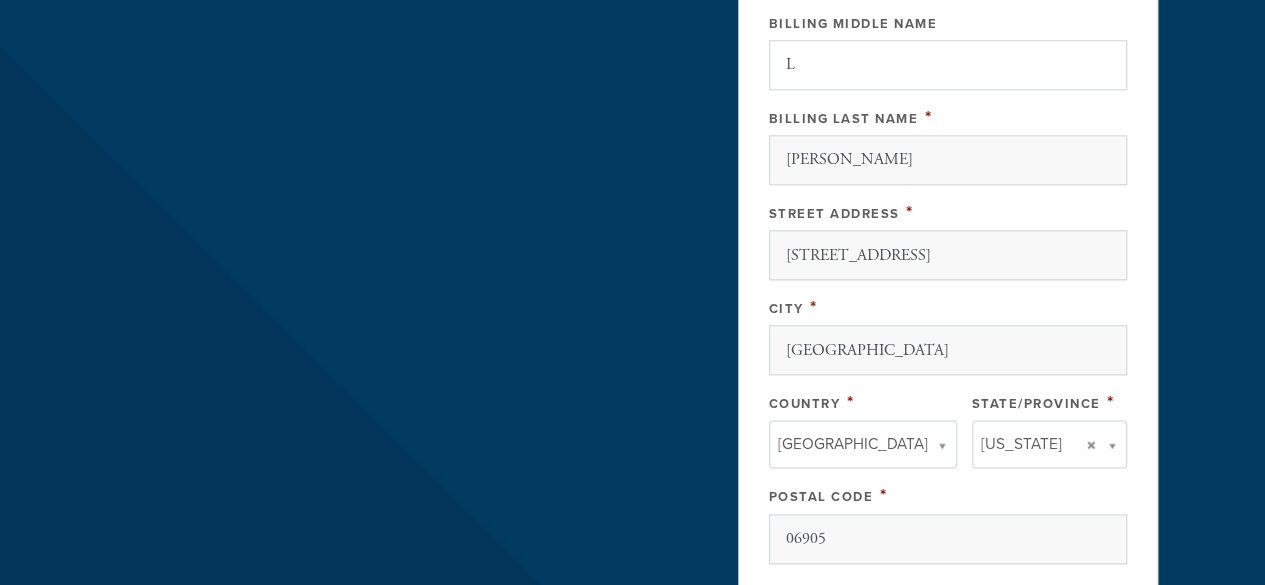 scroll, scrollTop: 104, scrollLeft: 0, axis: vertical 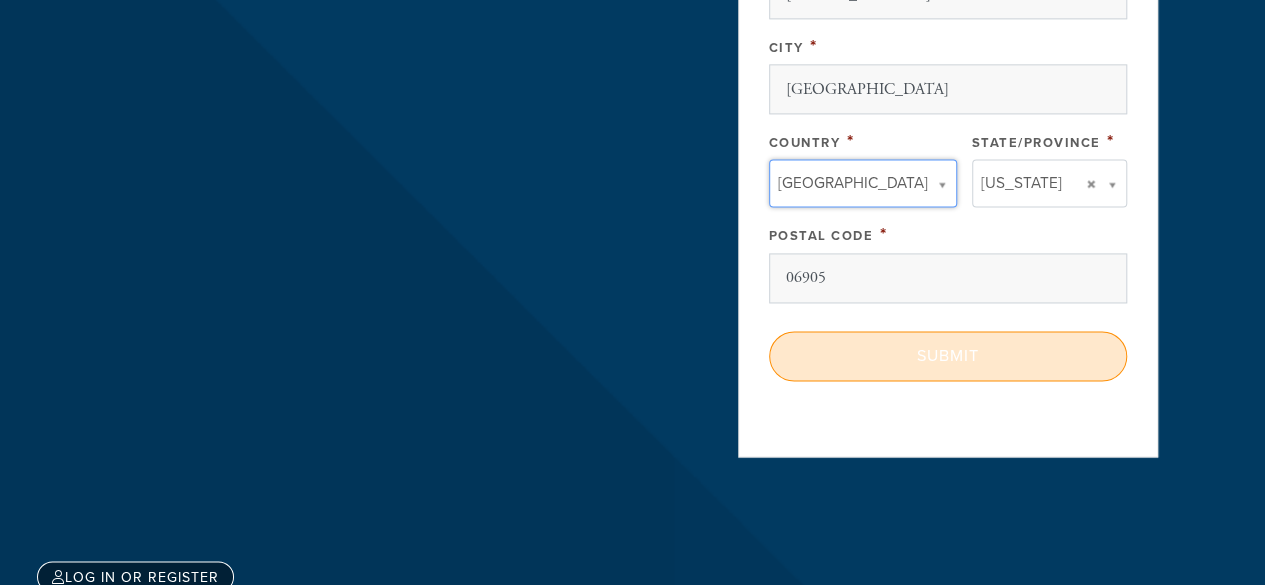 click on "Submit" at bounding box center (948, 356) 